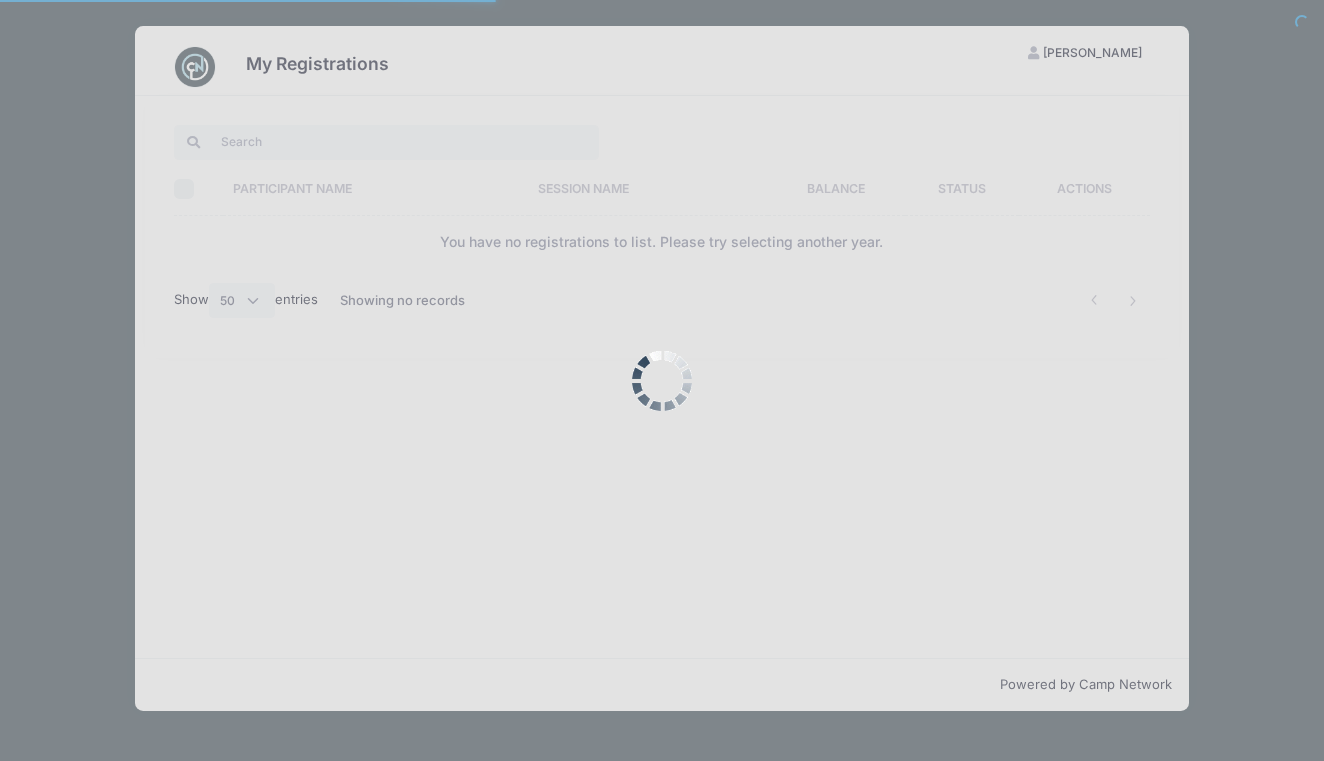 select on "50" 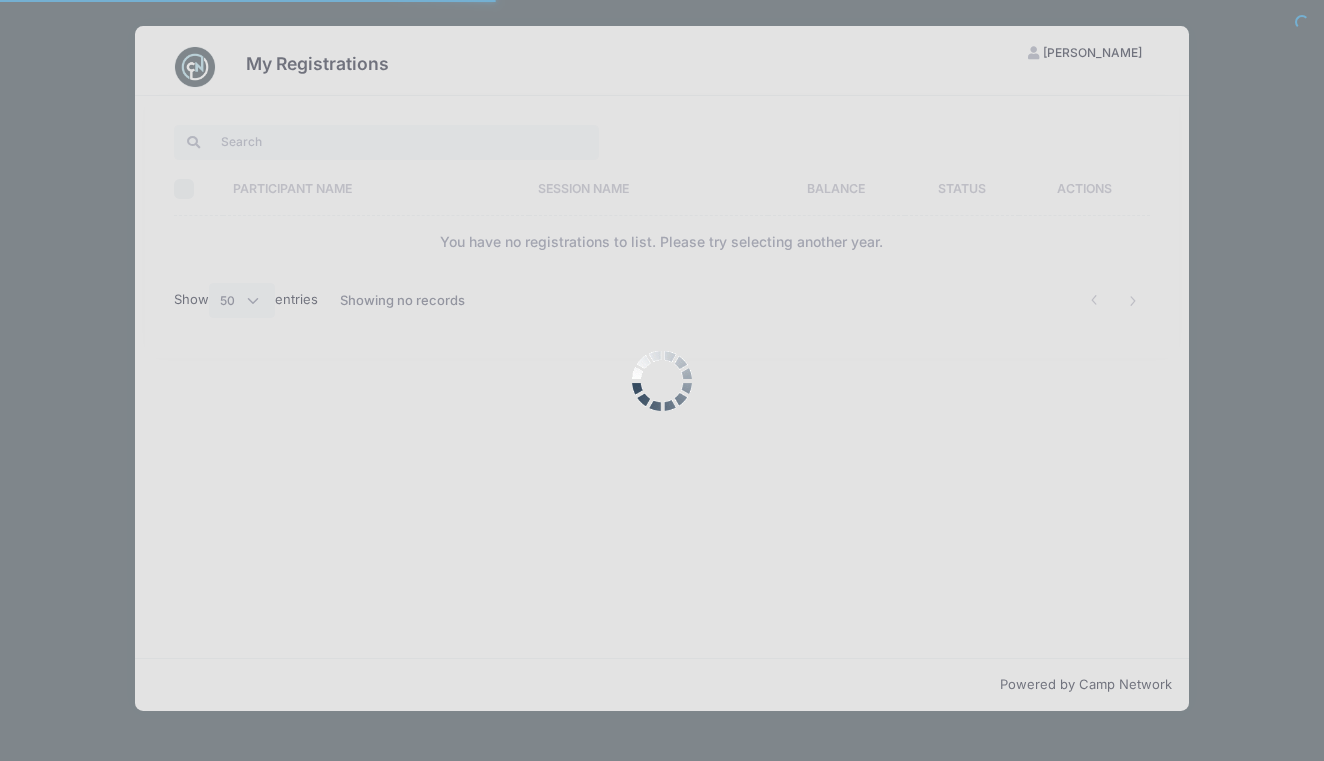 scroll, scrollTop: 0, scrollLeft: 0, axis: both 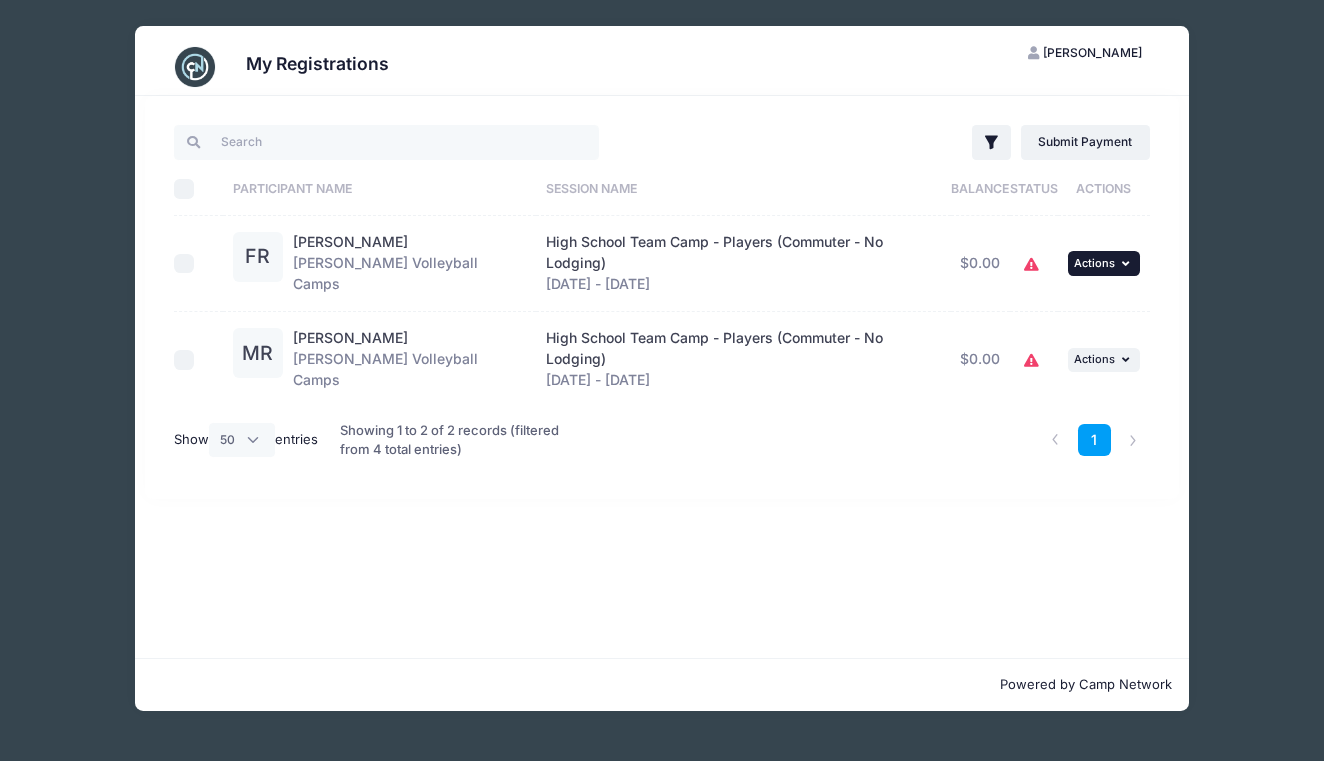 click on "... Actions" at bounding box center (1104, 263) 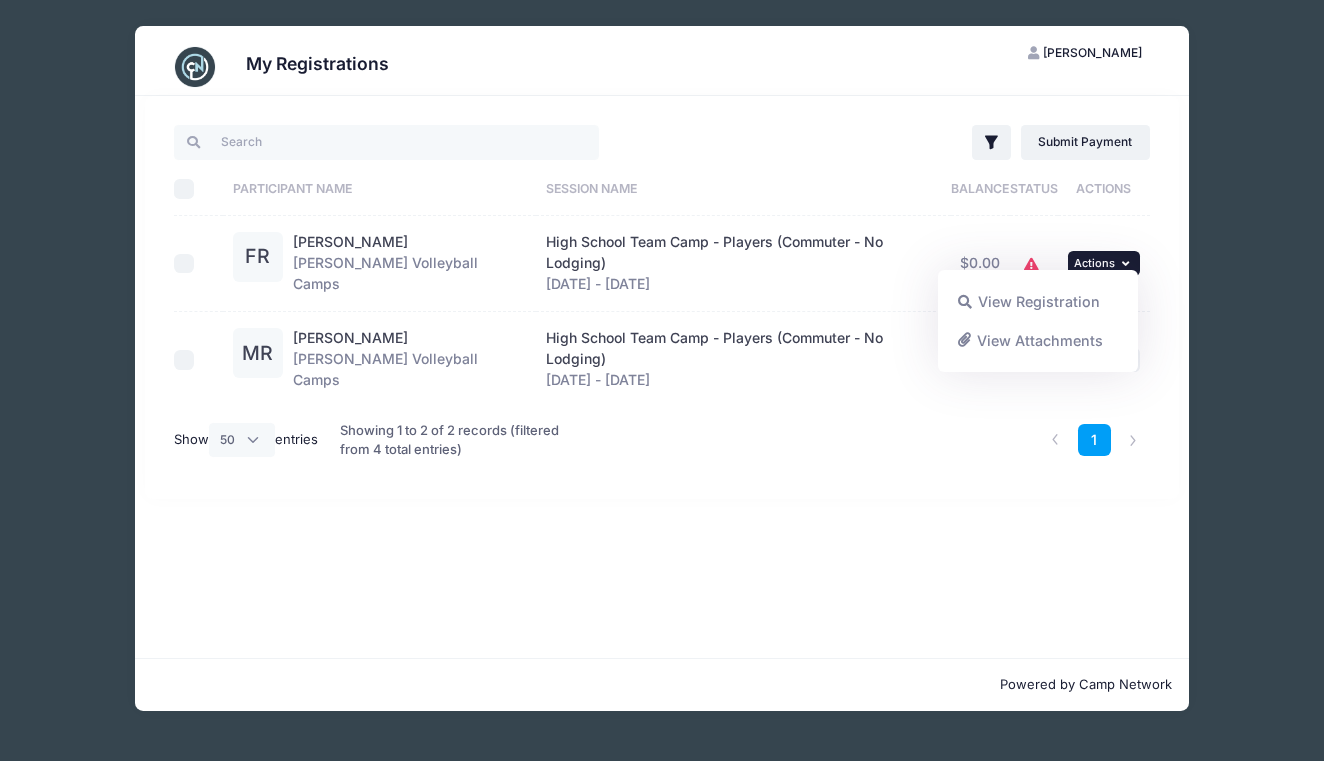 click on "Filter
Filter Options
Show:
Current Registrations
Past Registratations
Pending Registratations
Actions      Submit Payment
Upload Required Documents
Pending Documents
eSignatures Submit Payment
Select All" at bounding box center [662, 297] 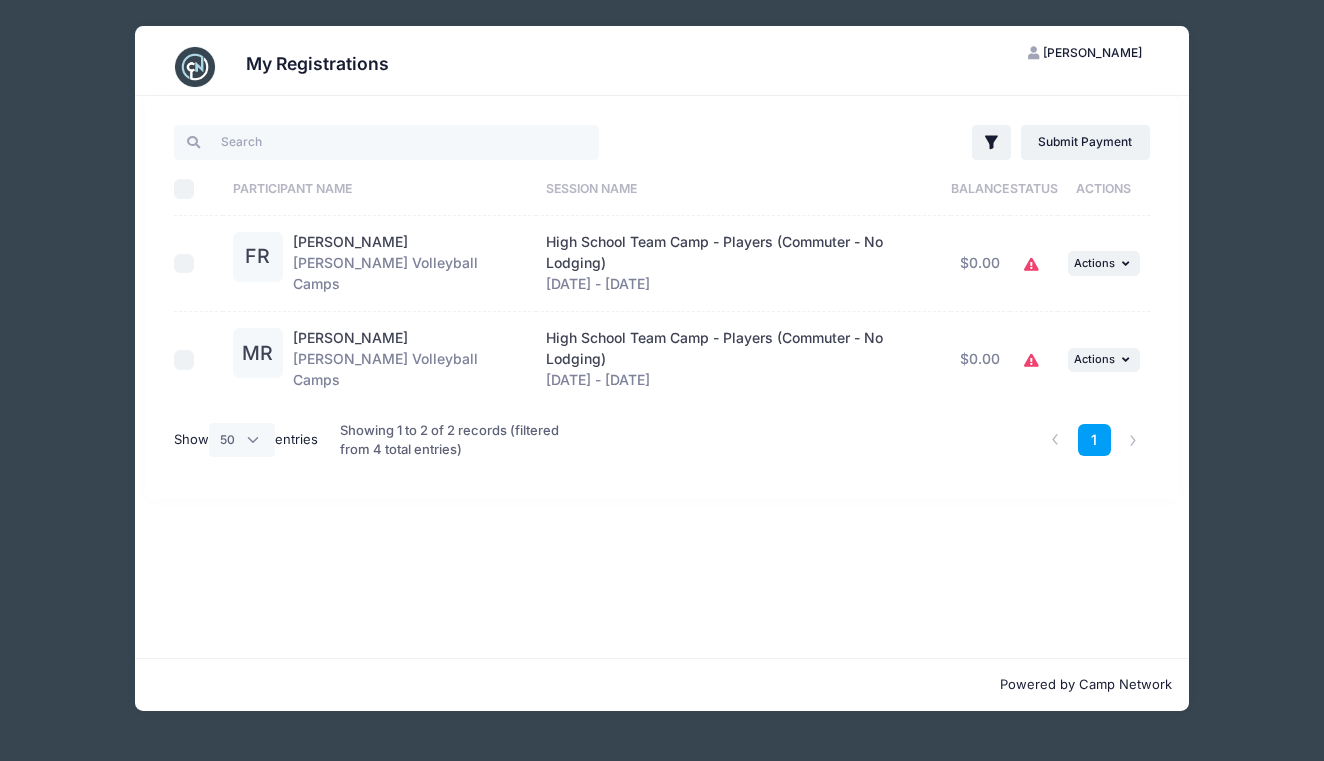 click at bounding box center [184, 264] 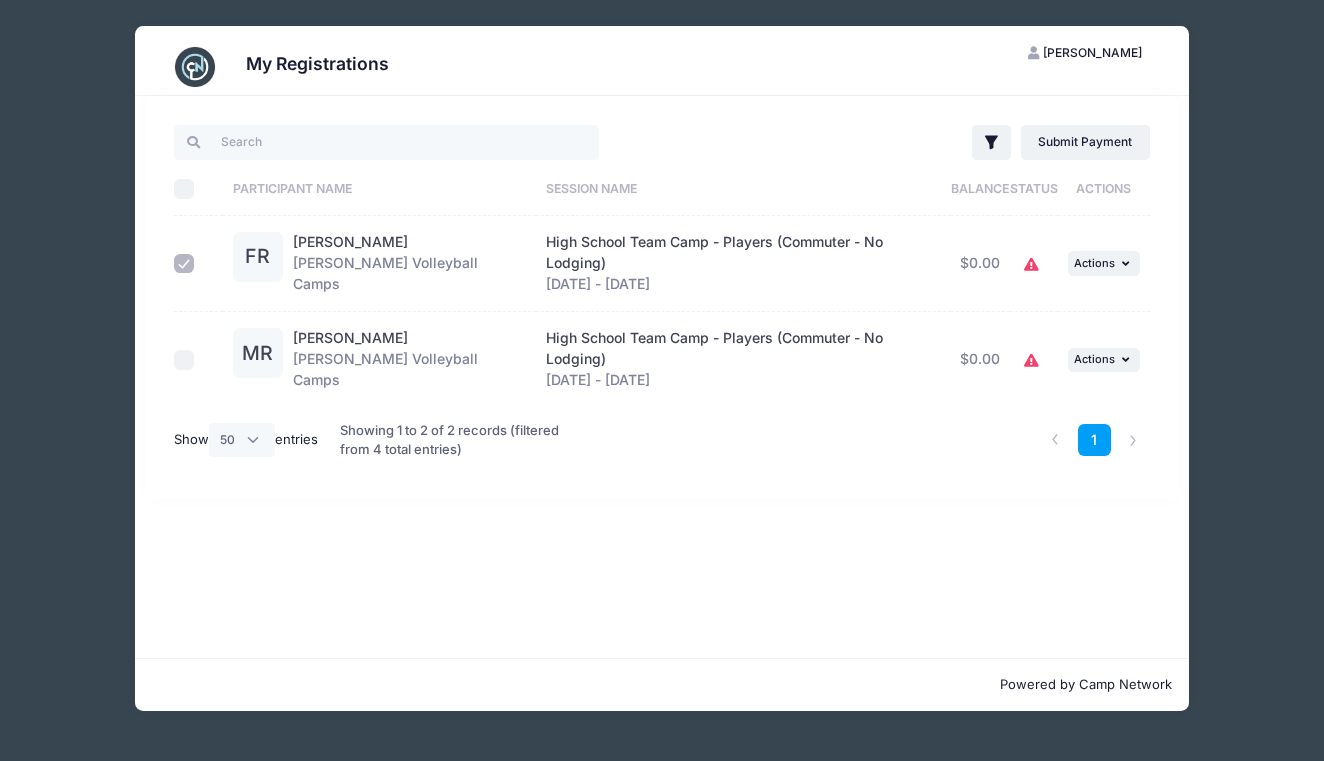 click at bounding box center (184, 360) 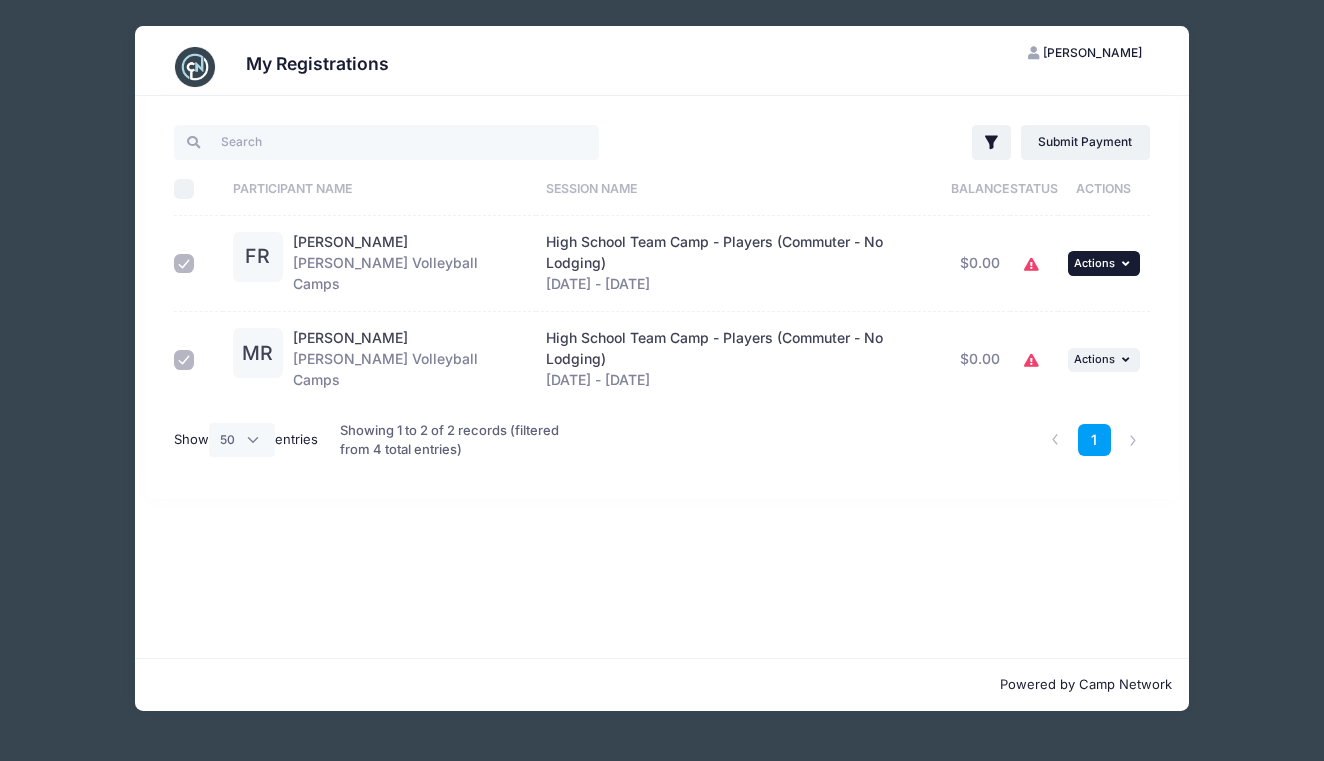 click on "Actions" at bounding box center (1094, 263) 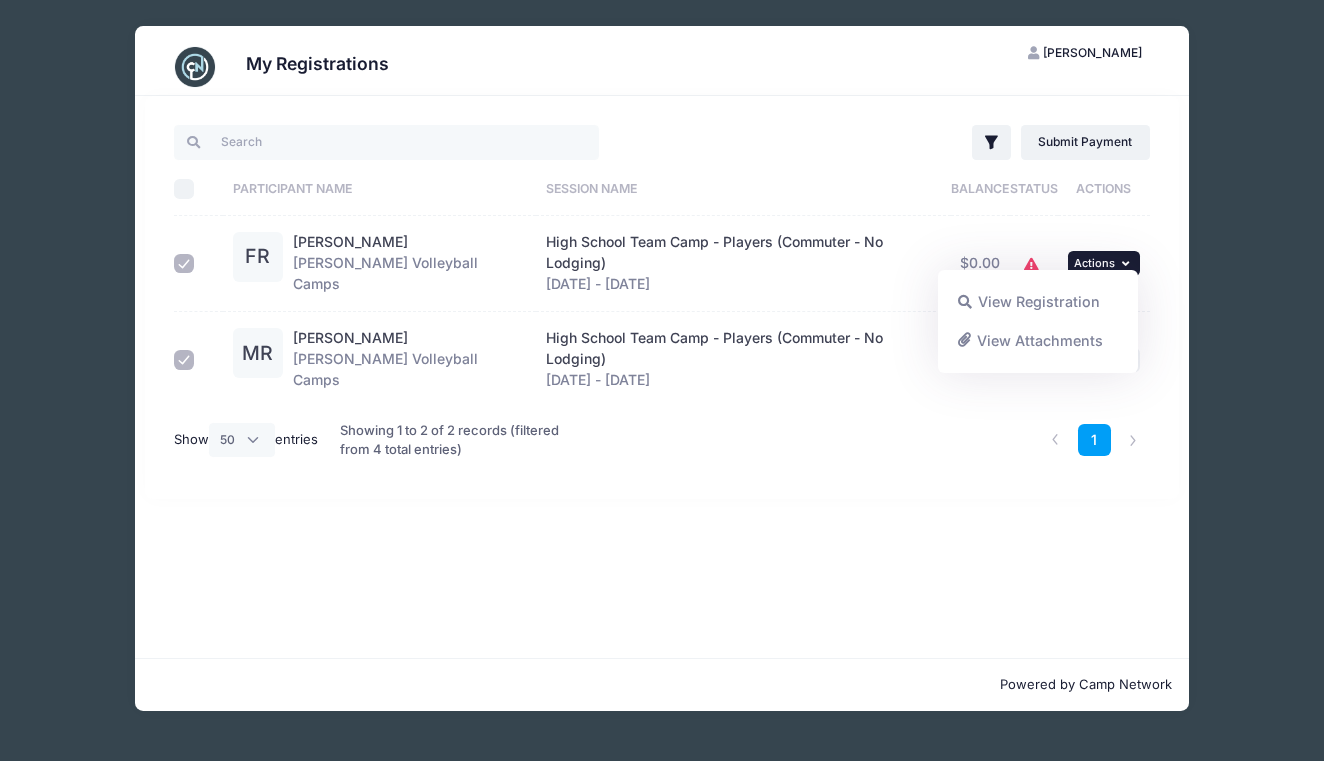 click on "Select All" at bounding box center [184, 189] 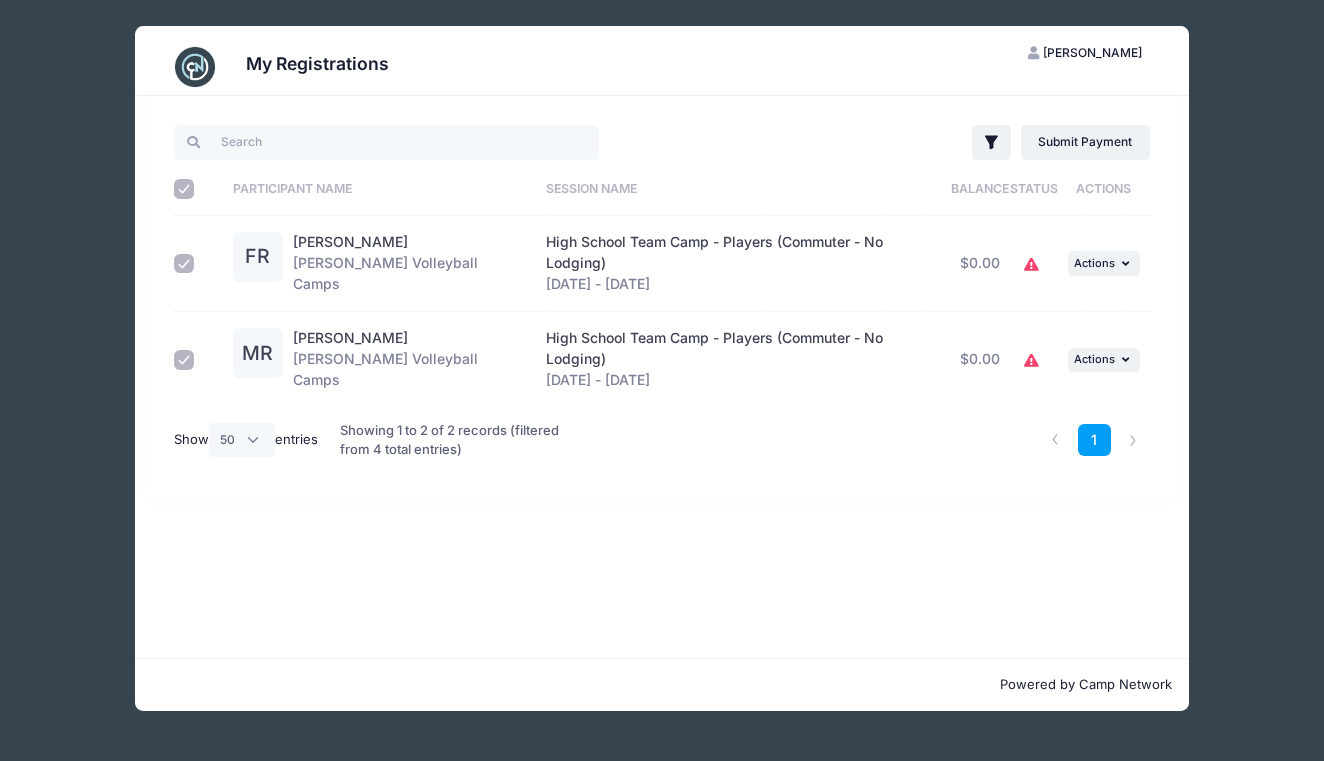 click 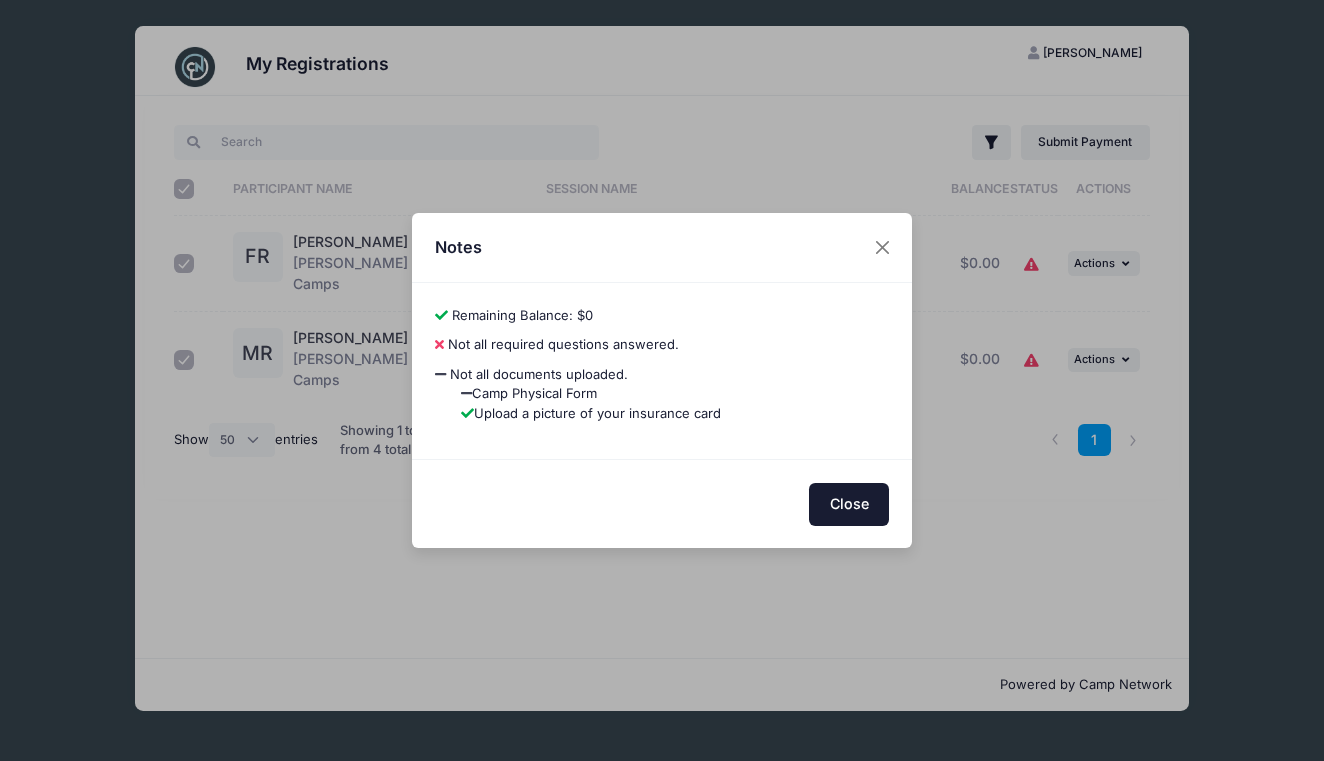 click on "Close" at bounding box center (849, 504) 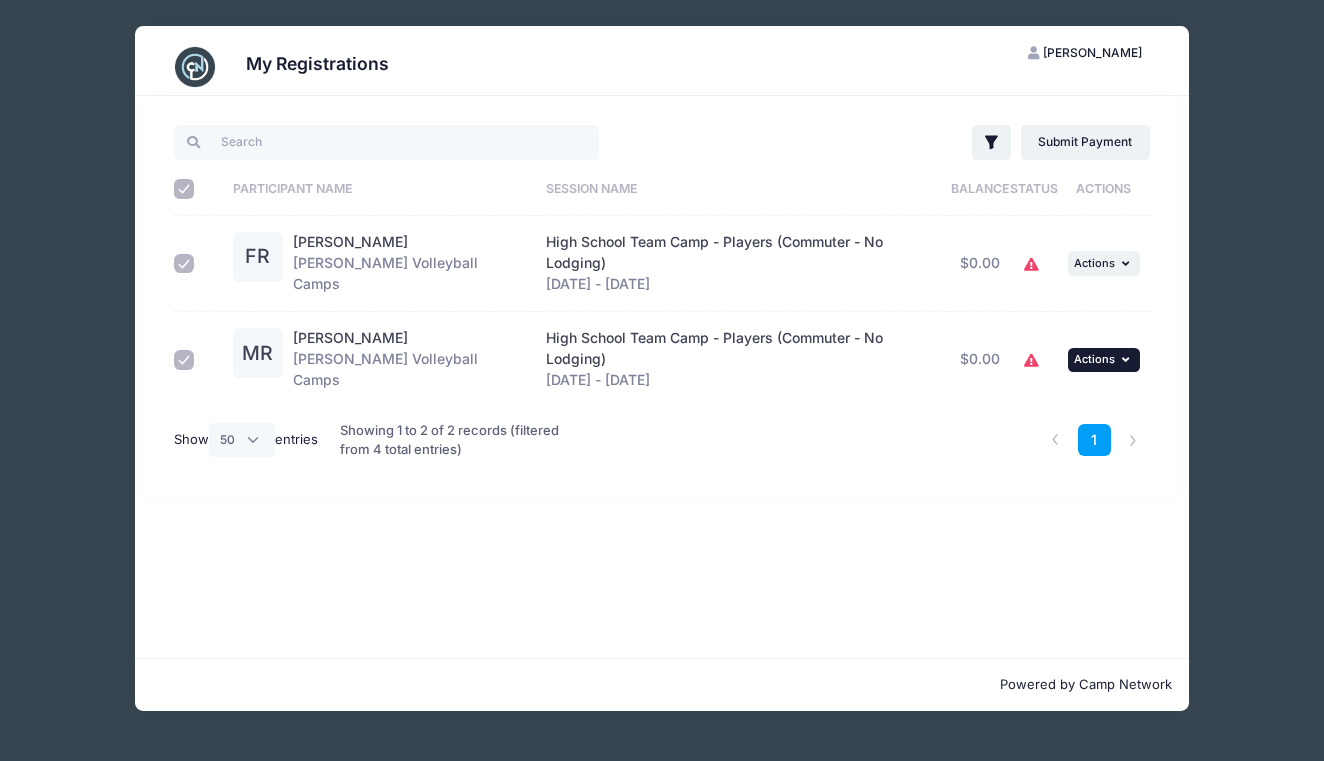 click on "Actions" at bounding box center [1094, 359] 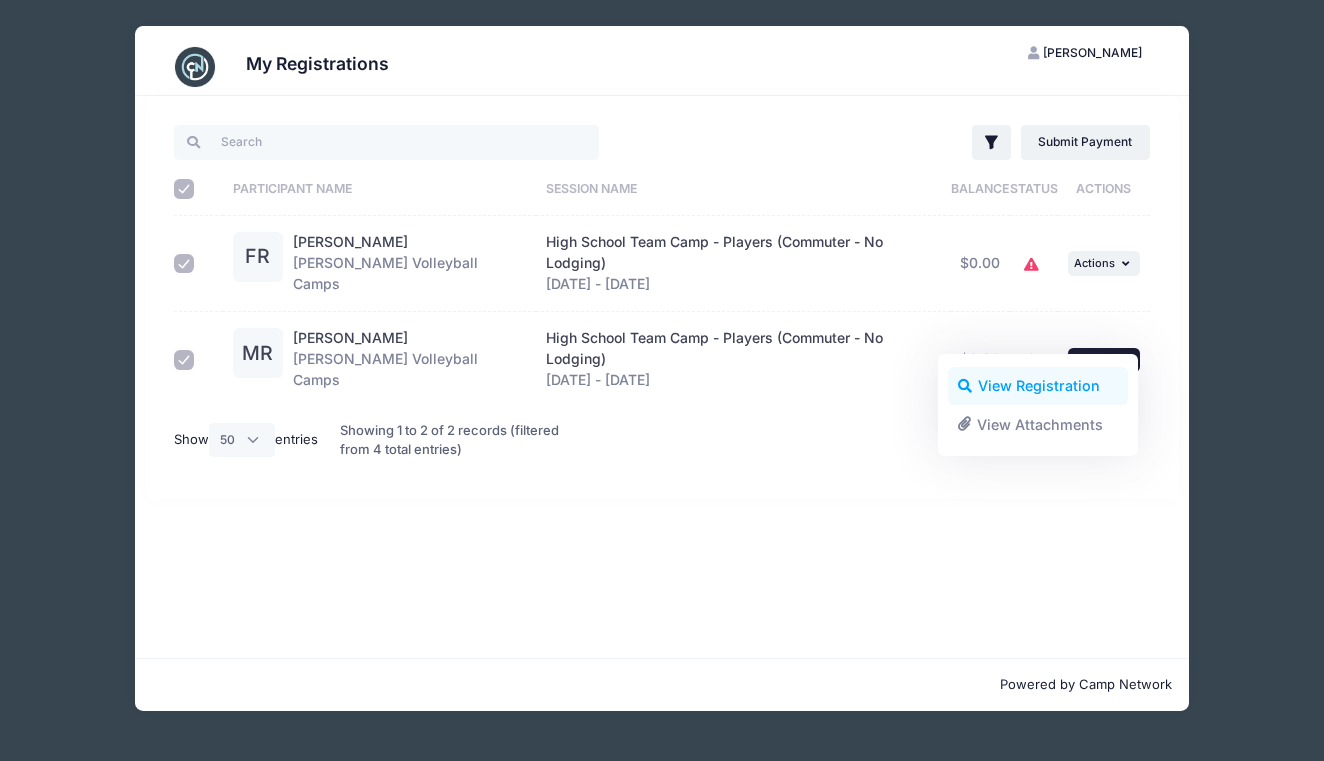 click on "View Registration" at bounding box center [1038, 386] 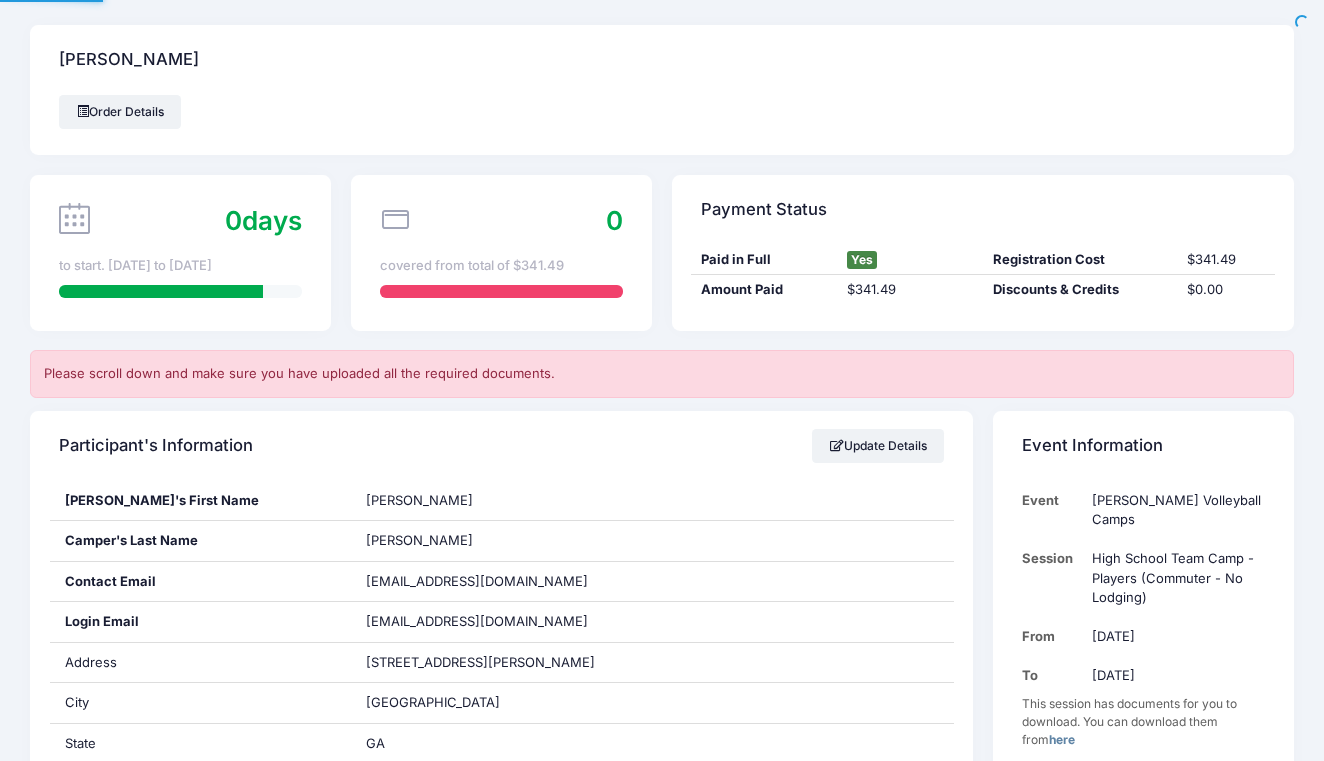 scroll, scrollTop: 0, scrollLeft: 0, axis: both 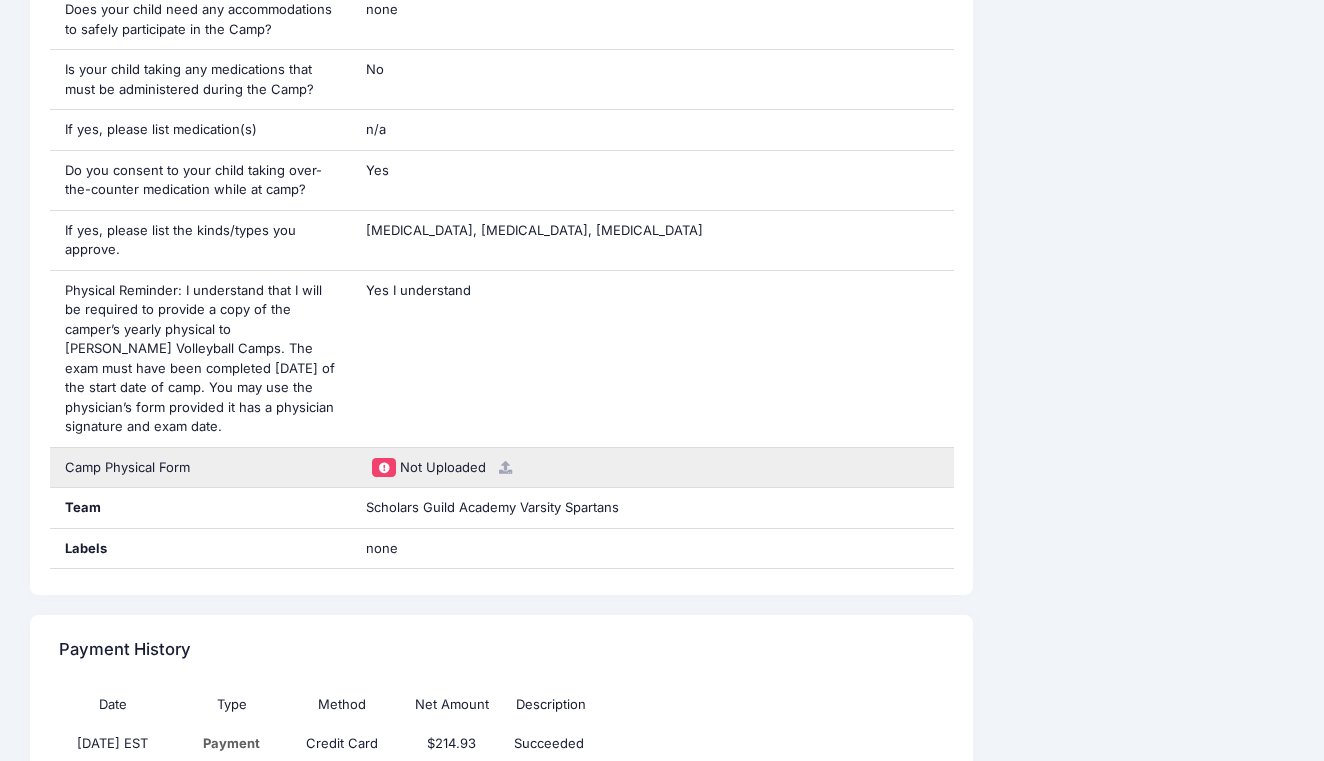 click on "Not Uploaded" at bounding box center (652, 468) 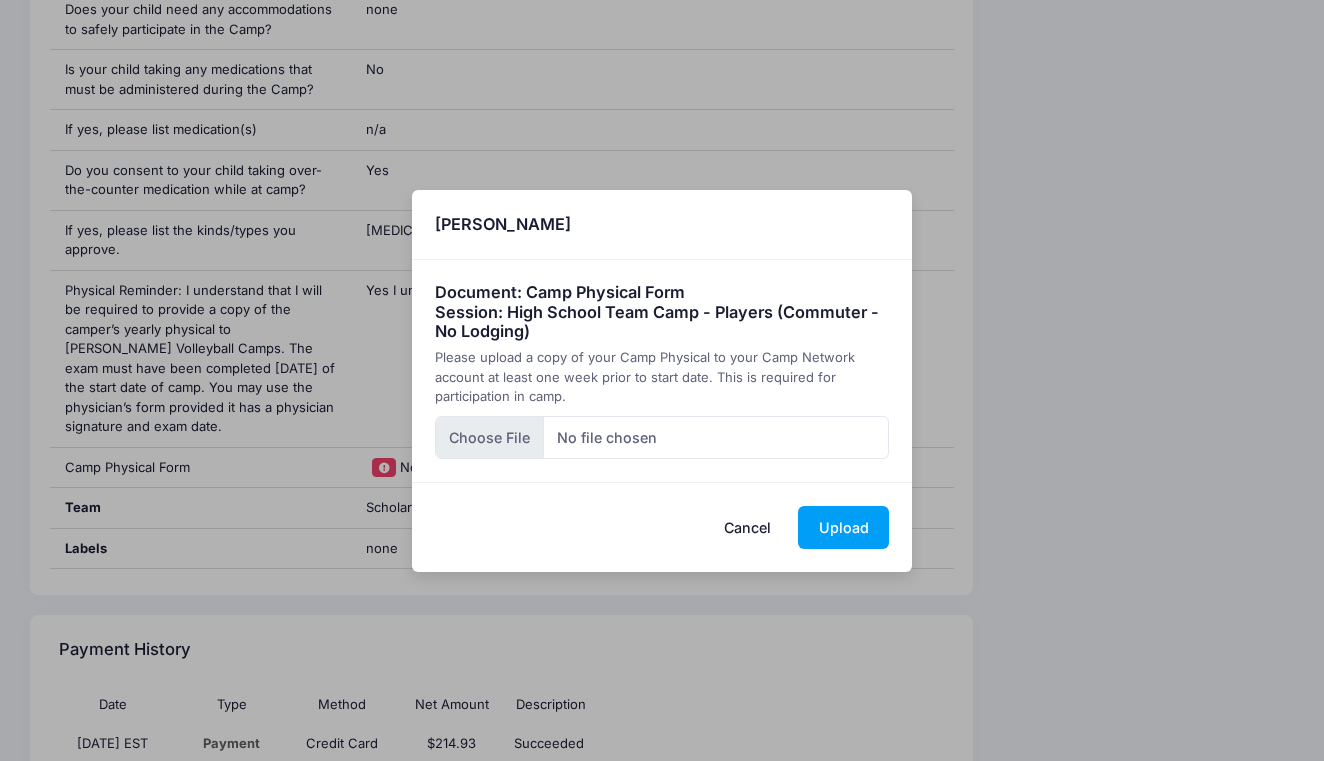 click at bounding box center (662, 437) 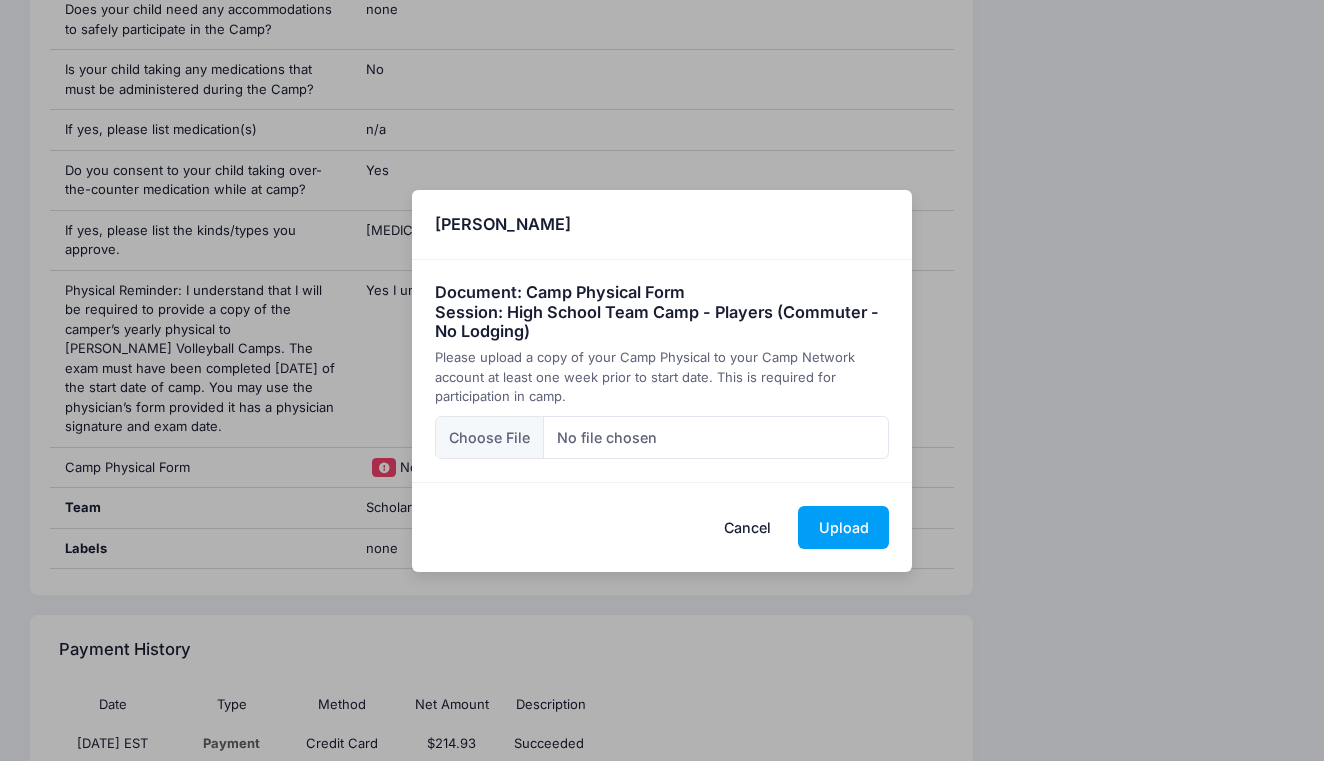 click on "Cancel" at bounding box center (748, 527) 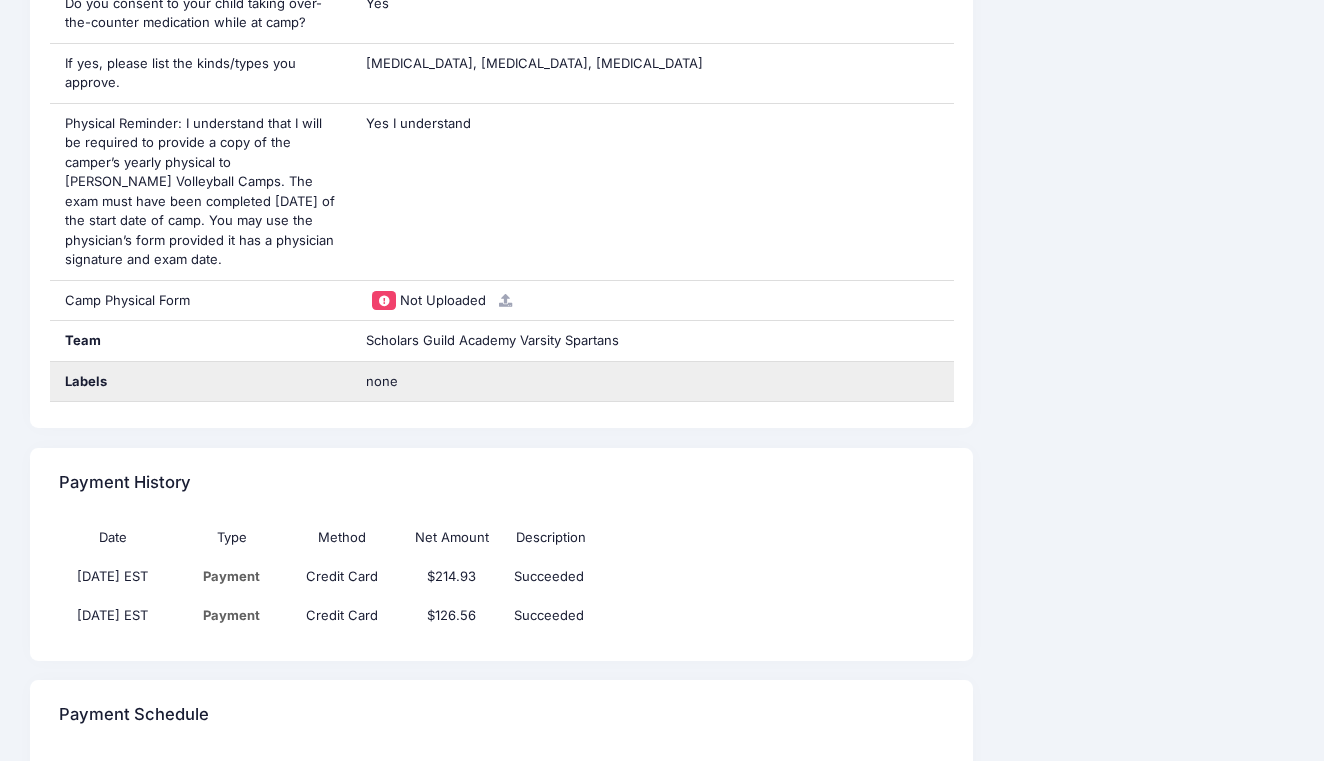 scroll, scrollTop: 3007, scrollLeft: 0, axis: vertical 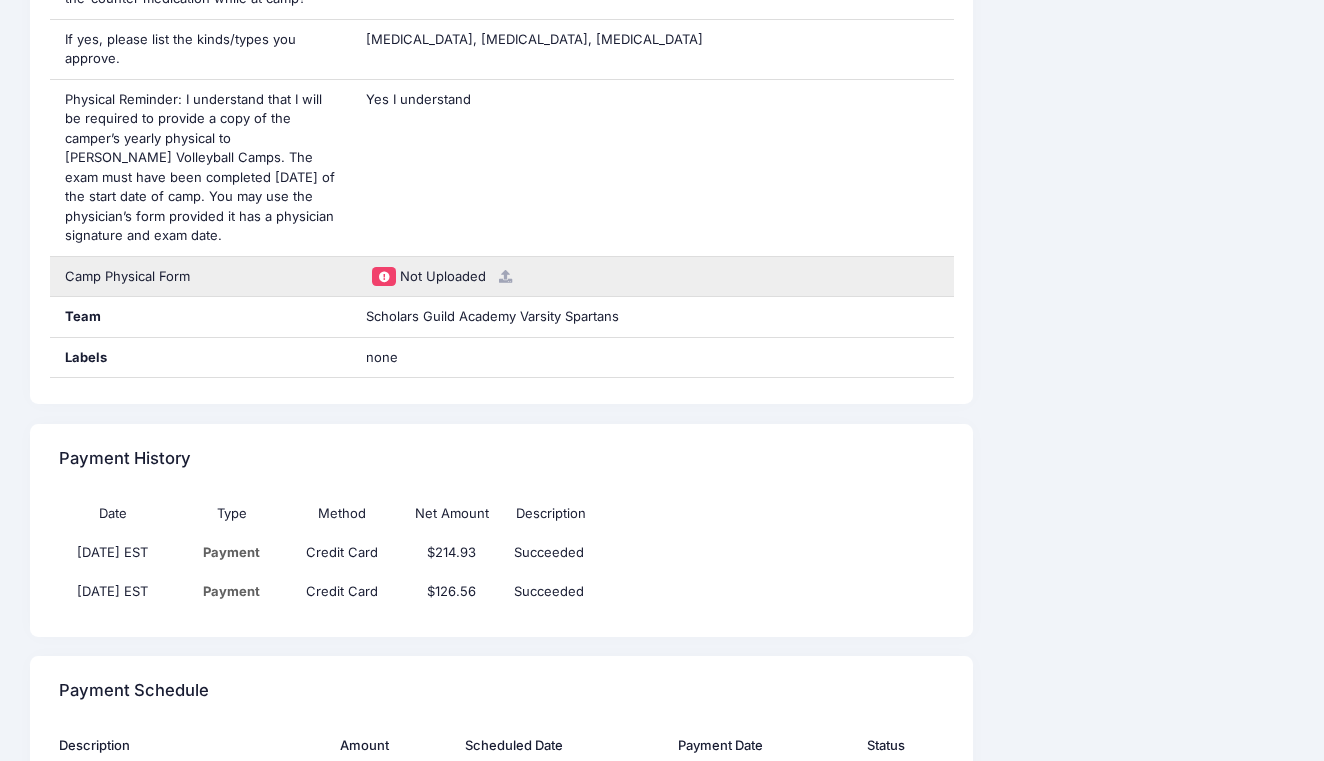 click at bounding box center (384, 276) 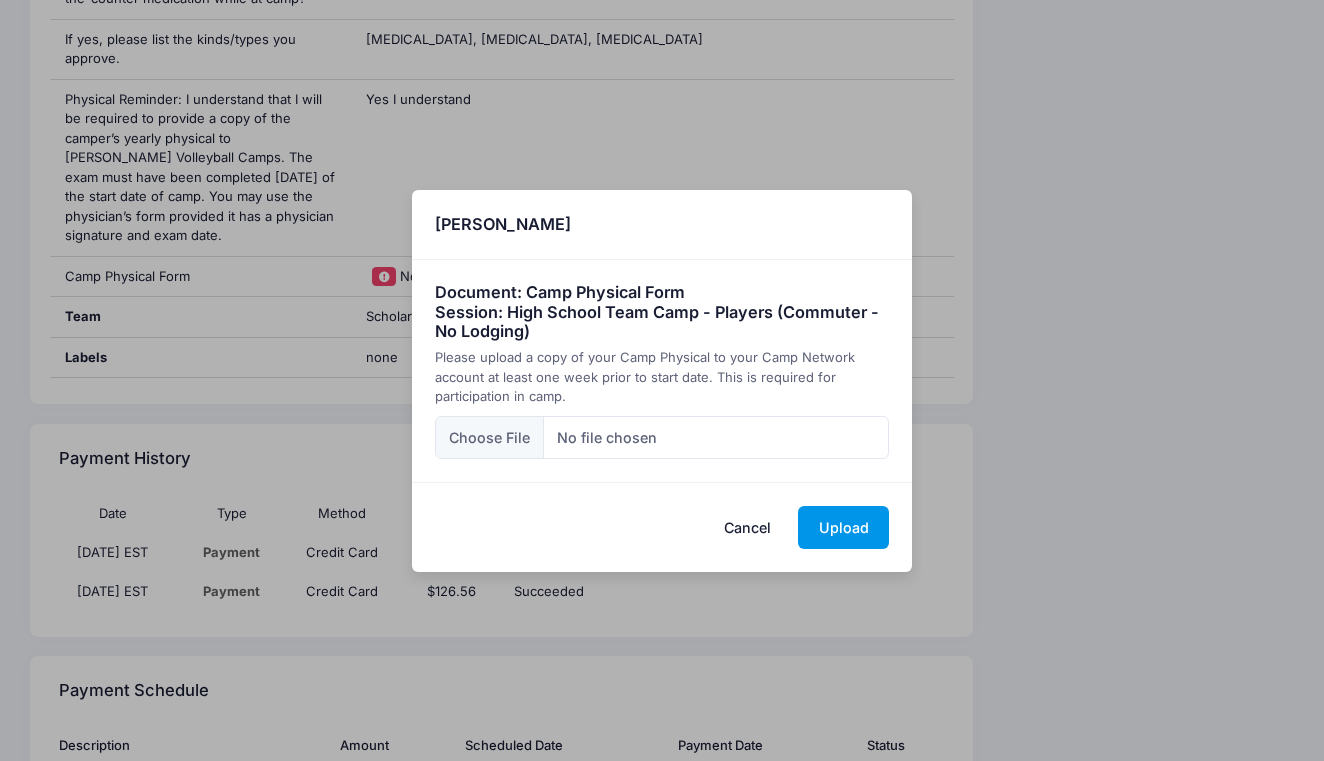 click on "Upload" at bounding box center (843, 527) 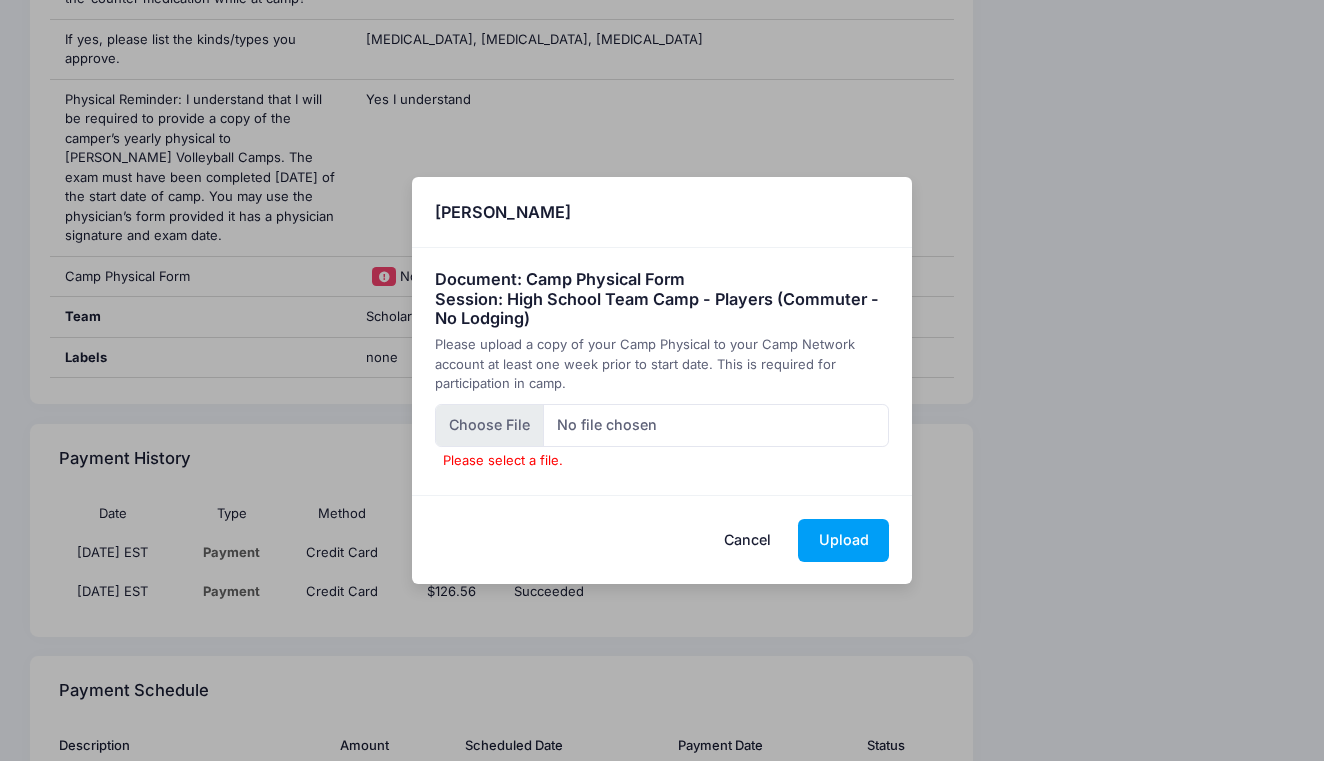 click on "Please select a file." at bounding box center (662, 425) 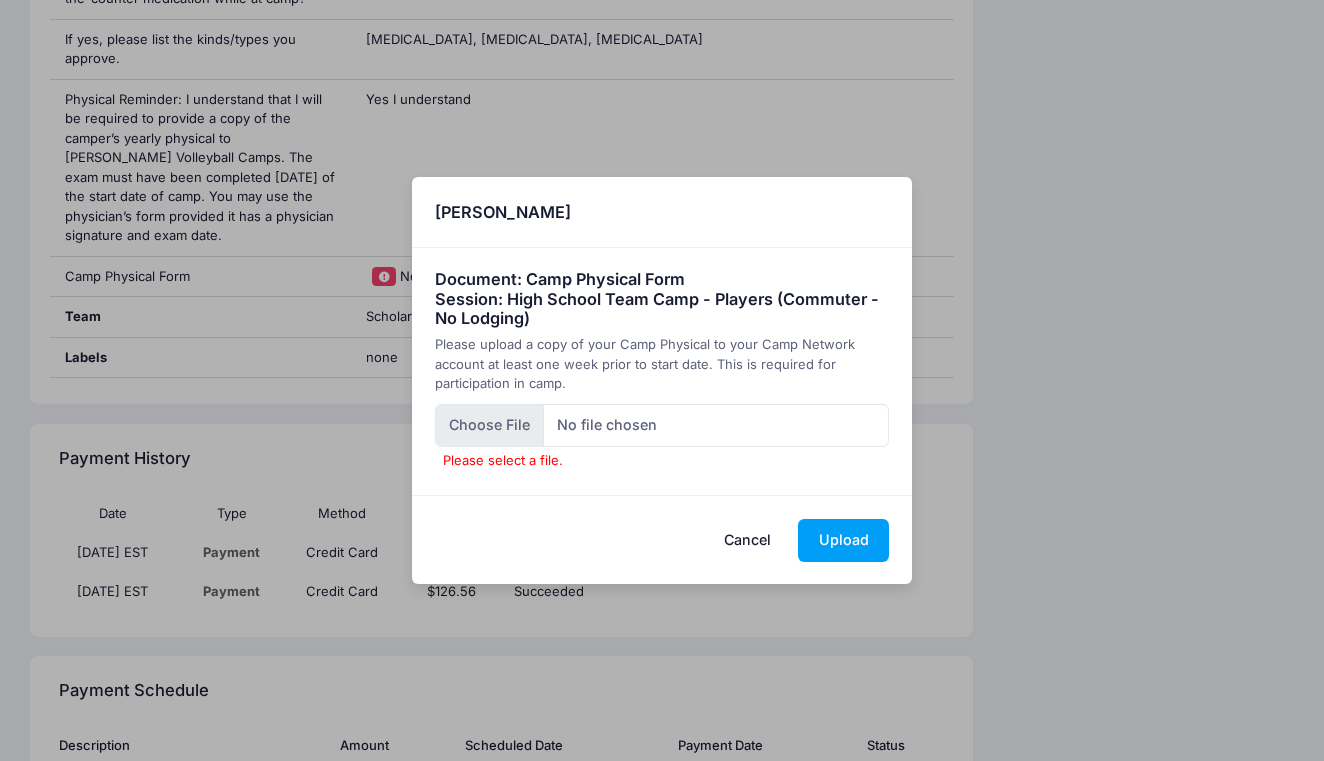 type on "C:\fakepath\Mazie's Physical.pdf" 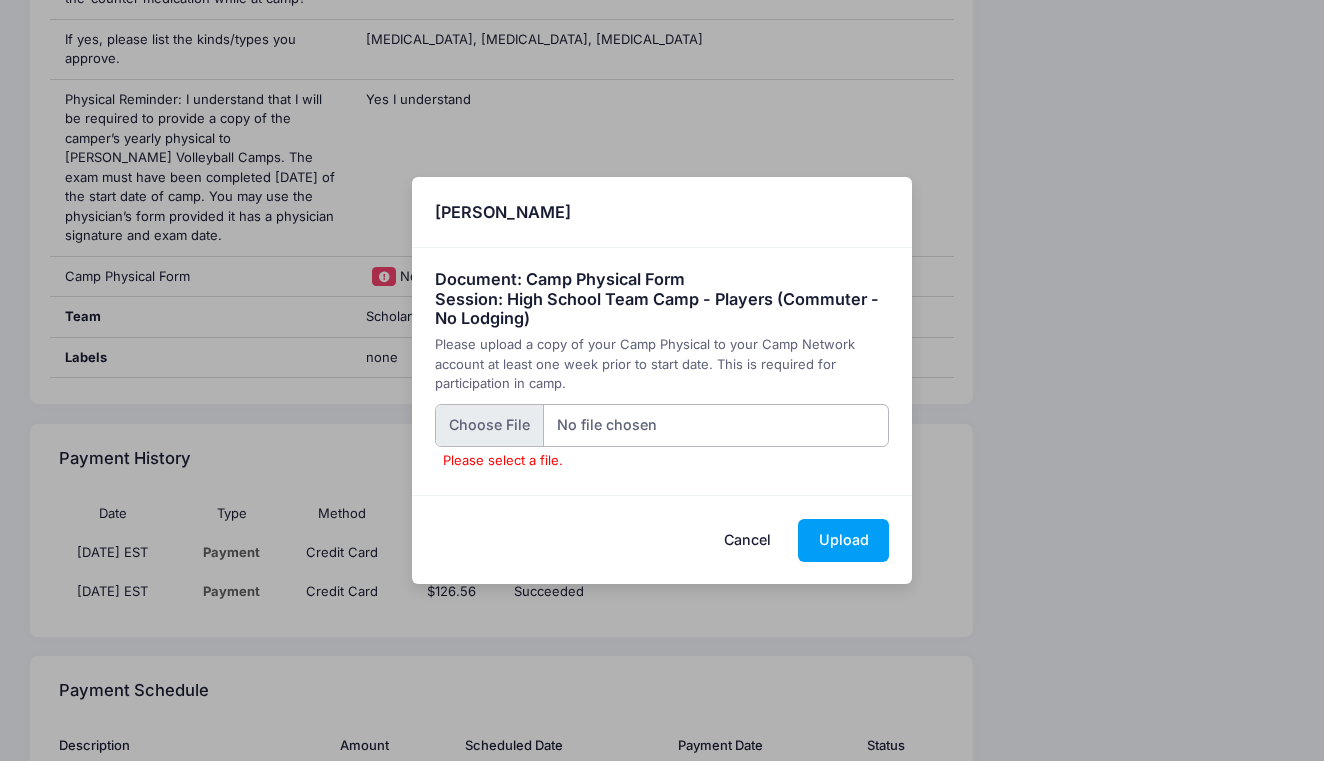type 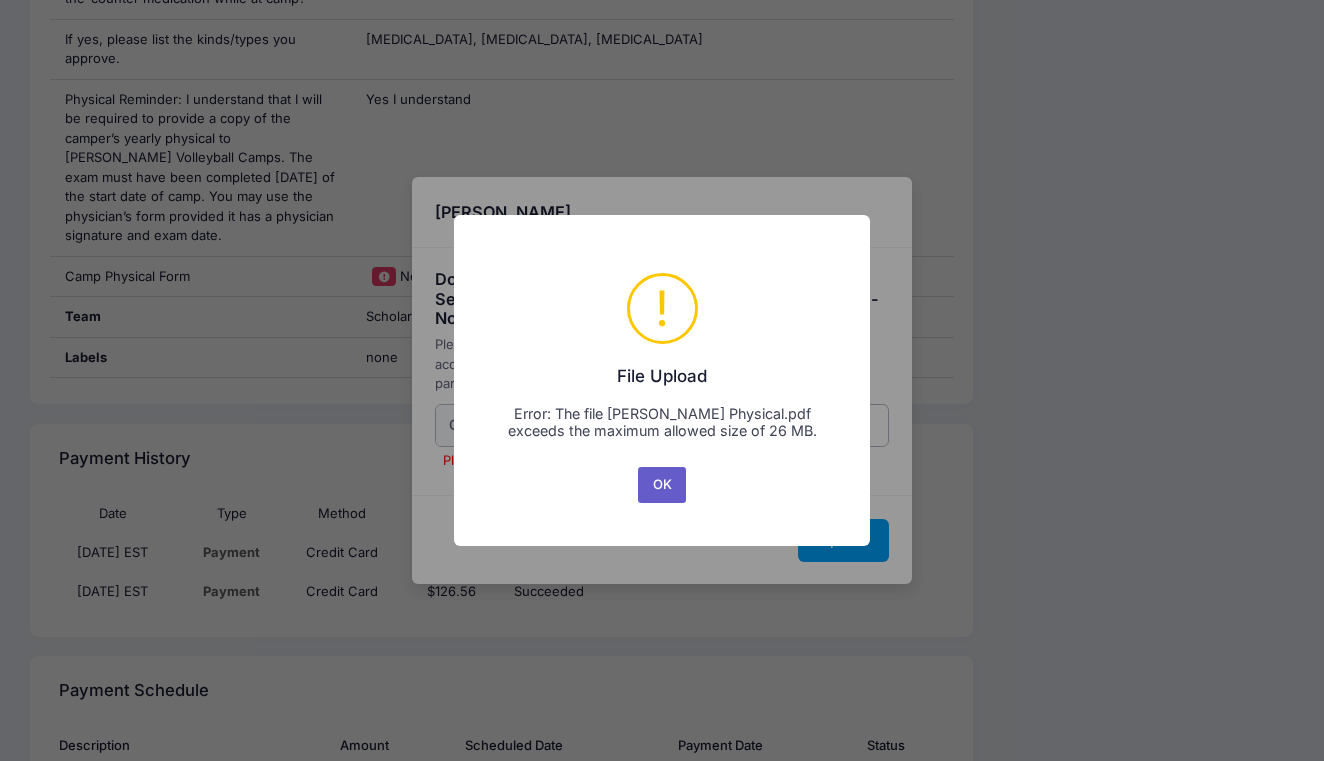 click on "OK" at bounding box center (662, 485) 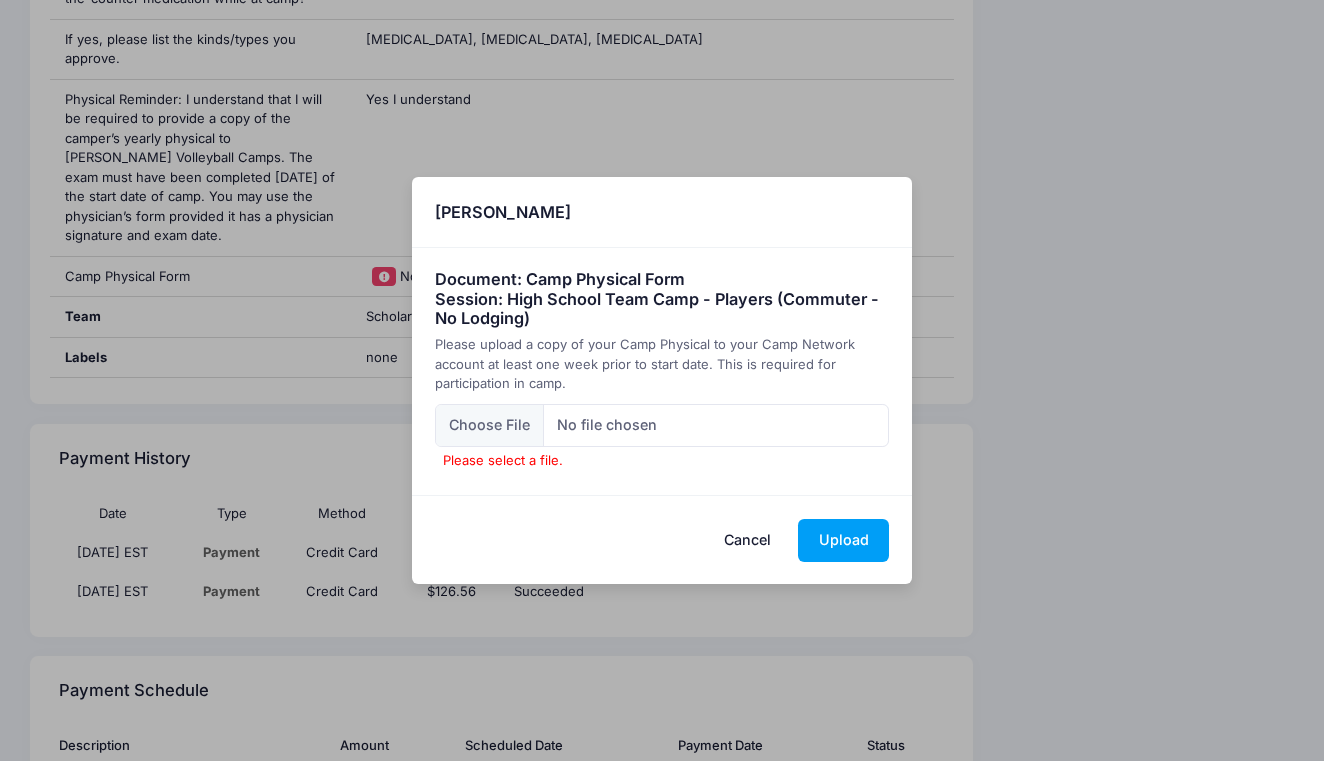 click on "Cancel" at bounding box center (748, 540) 